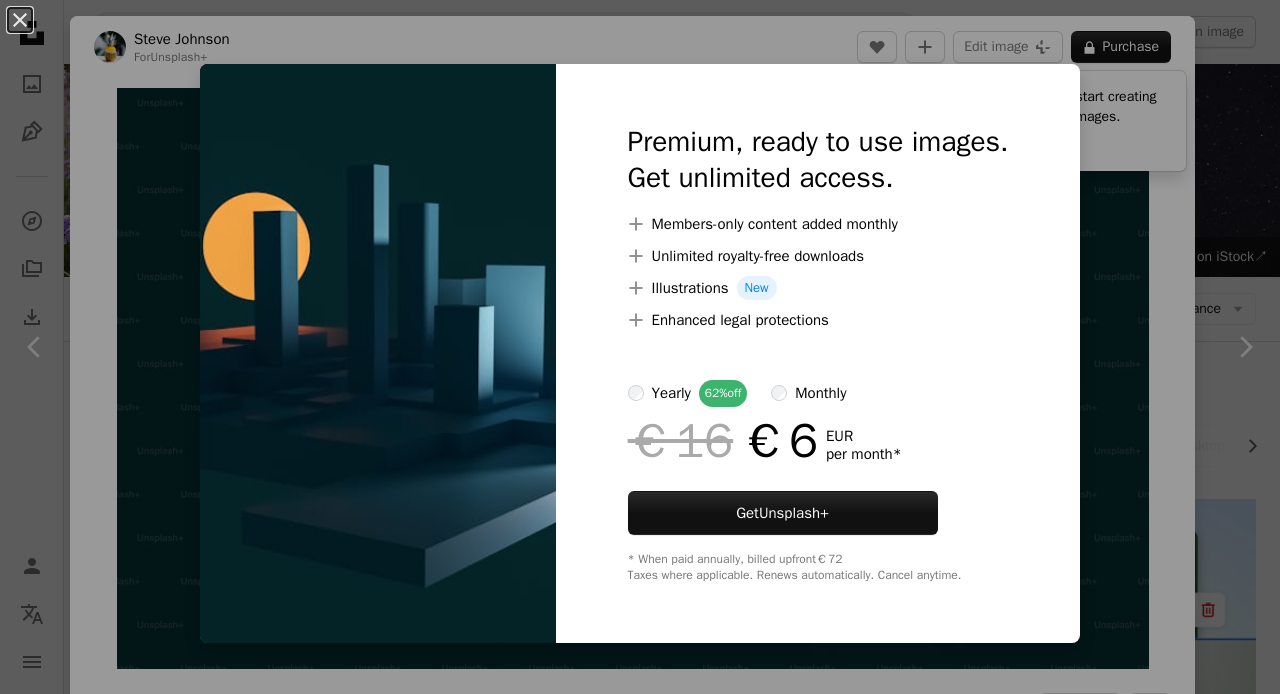 scroll, scrollTop: 1113, scrollLeft: 0, axis: vertical 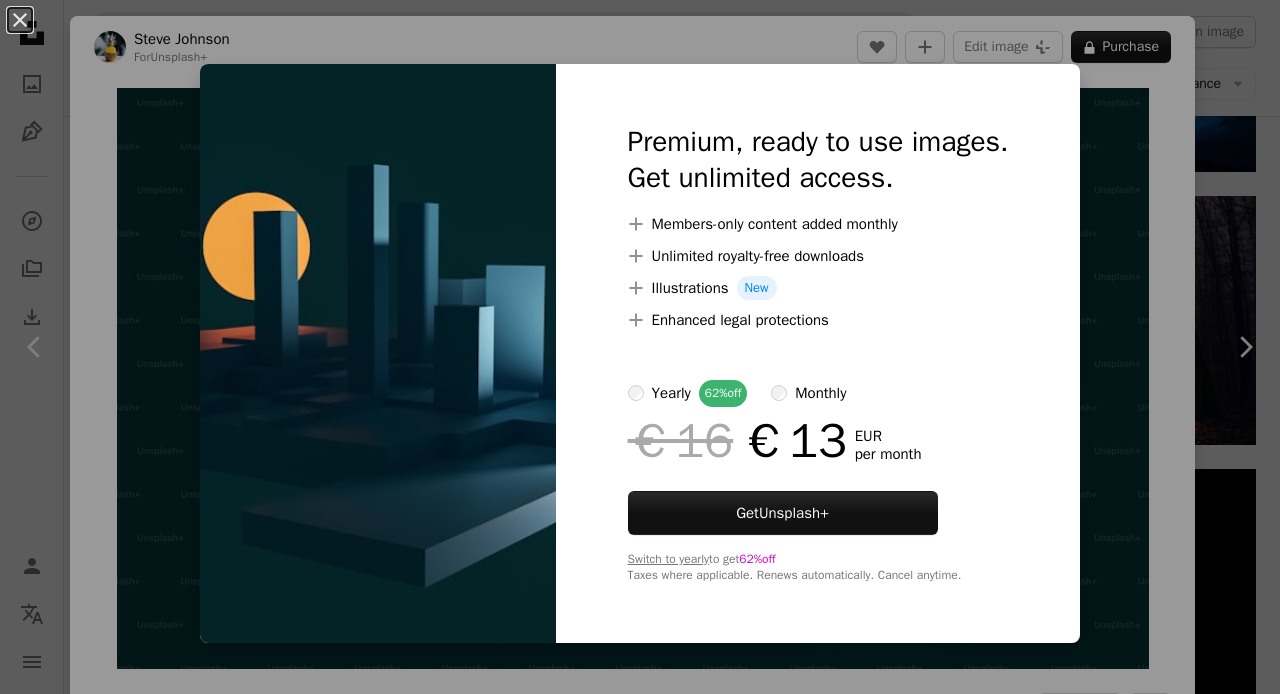 click on "yearly 62%  off" at bounding box center [688, 393] 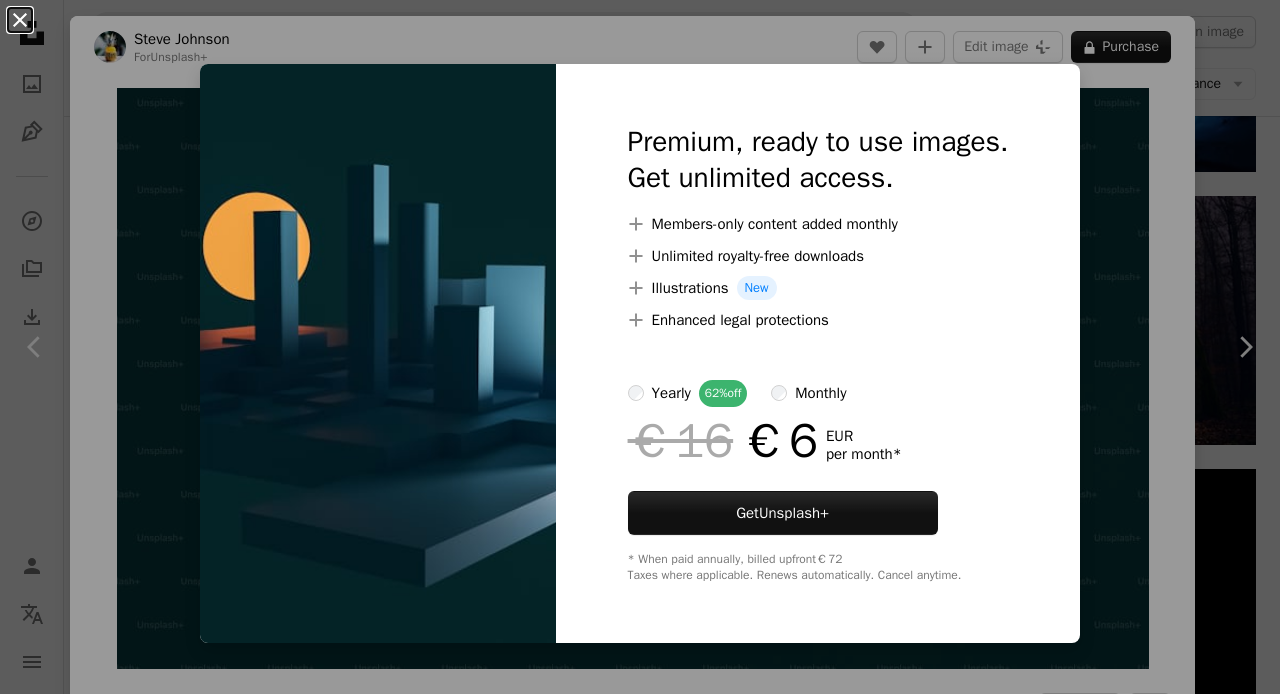 click on "An X shape" at bounding box center (20, 20) 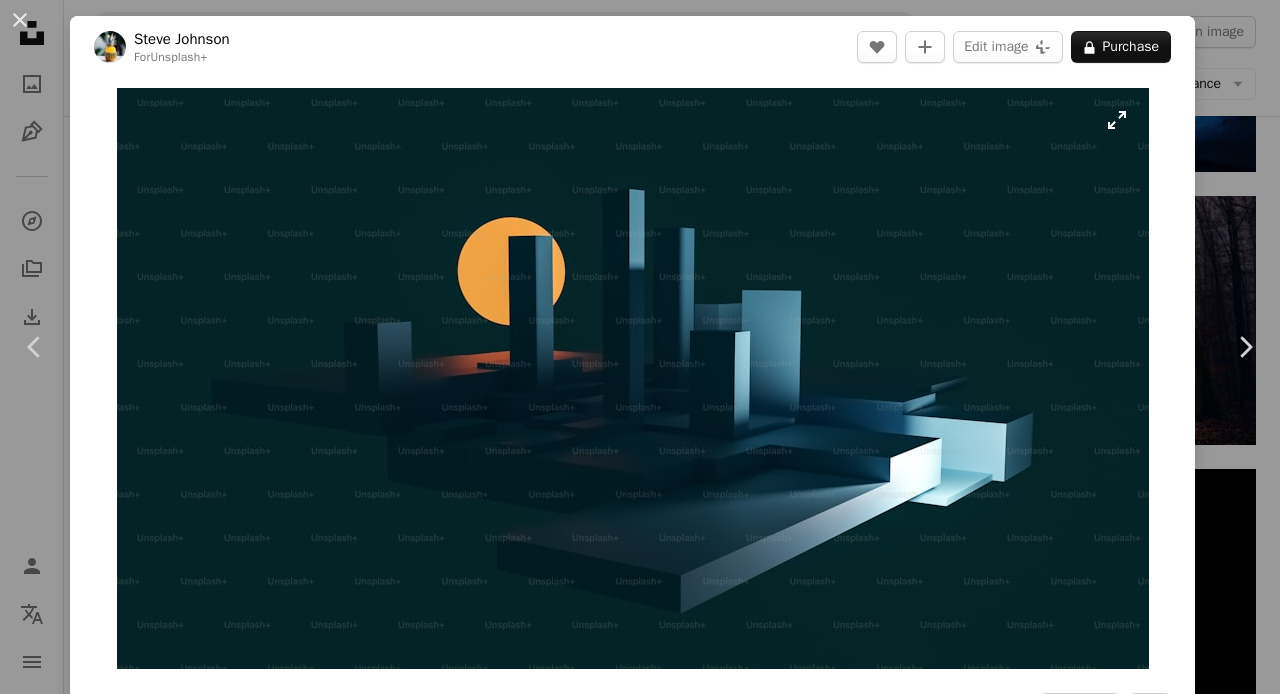scroll, scrollTop: 0, scrollLeft: 0, axis: both 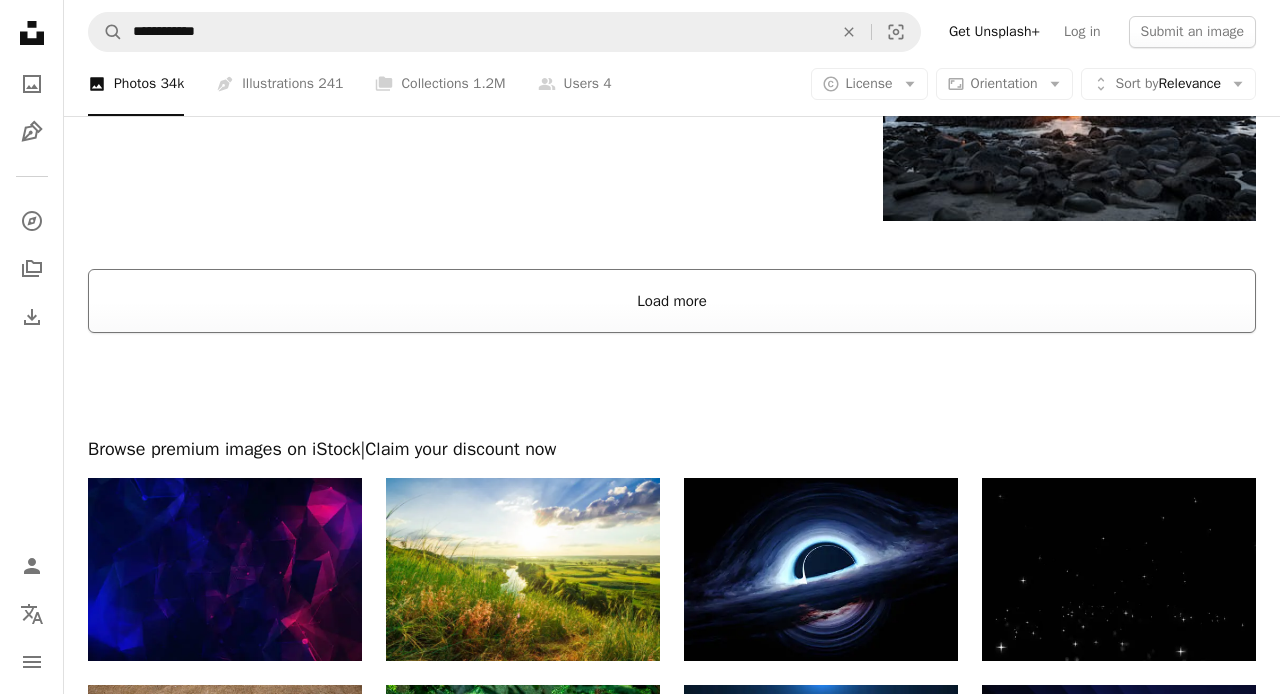 click on "Load more" at bounding box center (672, 301) 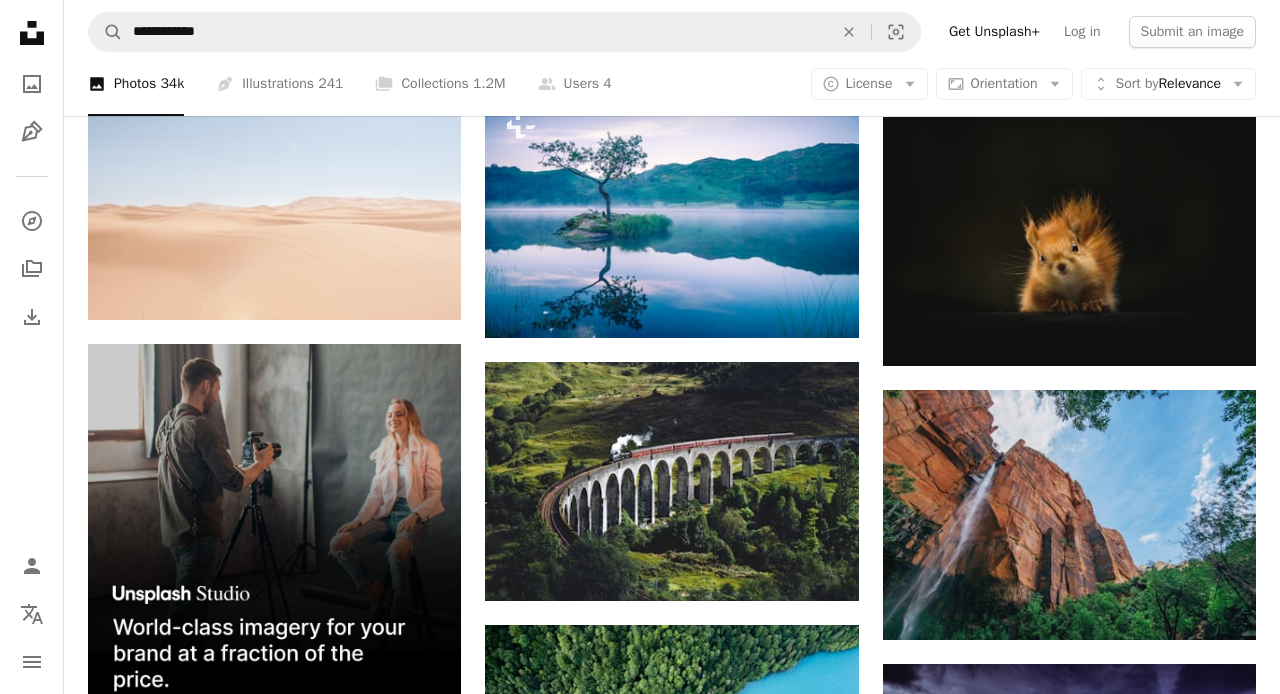 scroll, scrollTop: 2793, scrollLeft: 0, axis: vertical 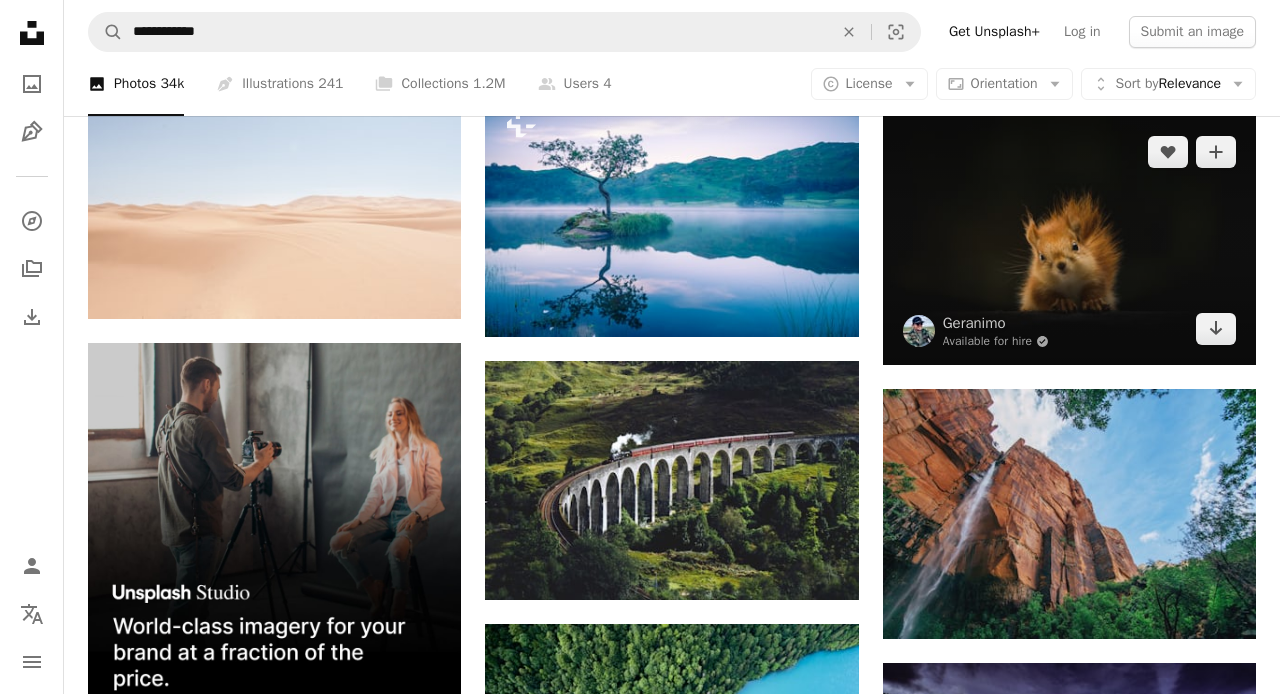click at bounding box center (1069, 240) 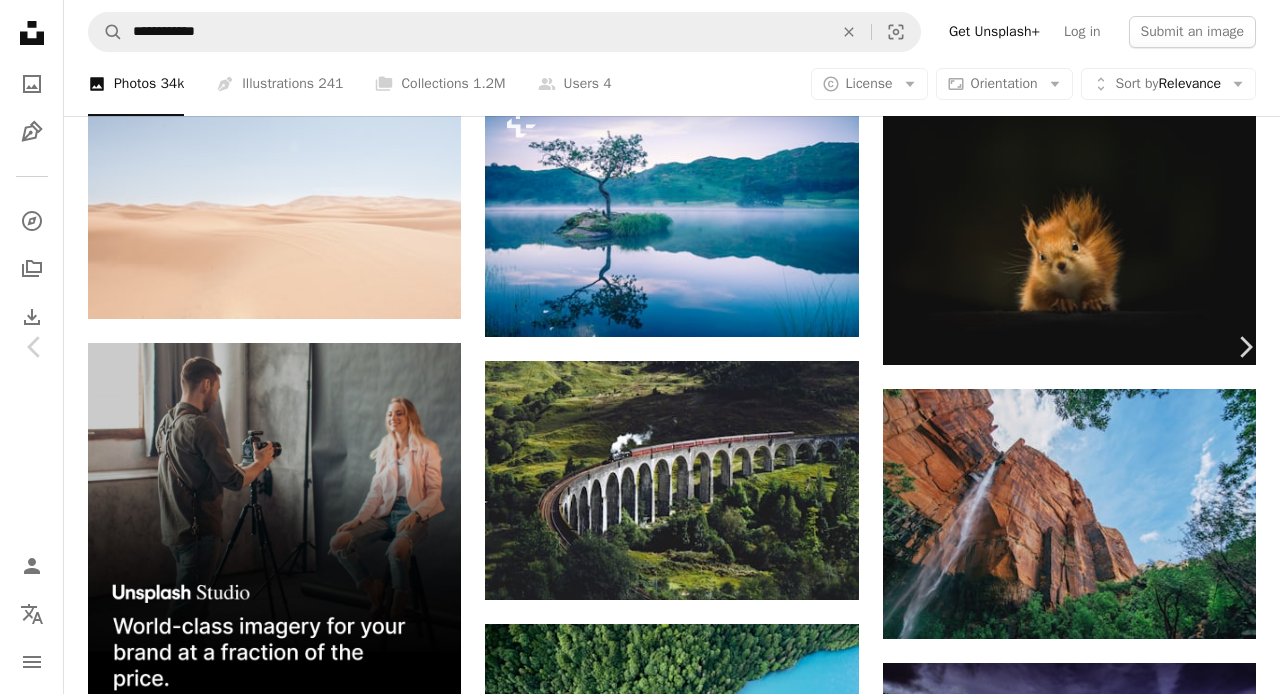 click on "Chevron down" 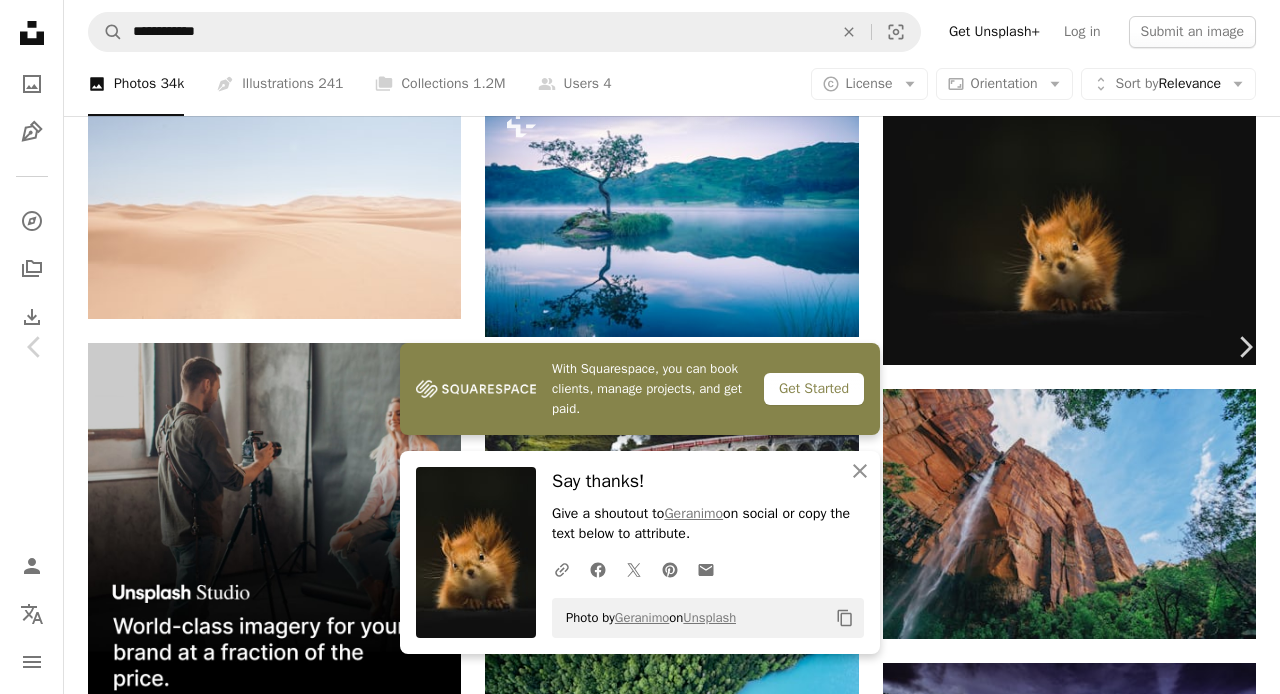 click on "An X shape" at bounding box center (20, 20) 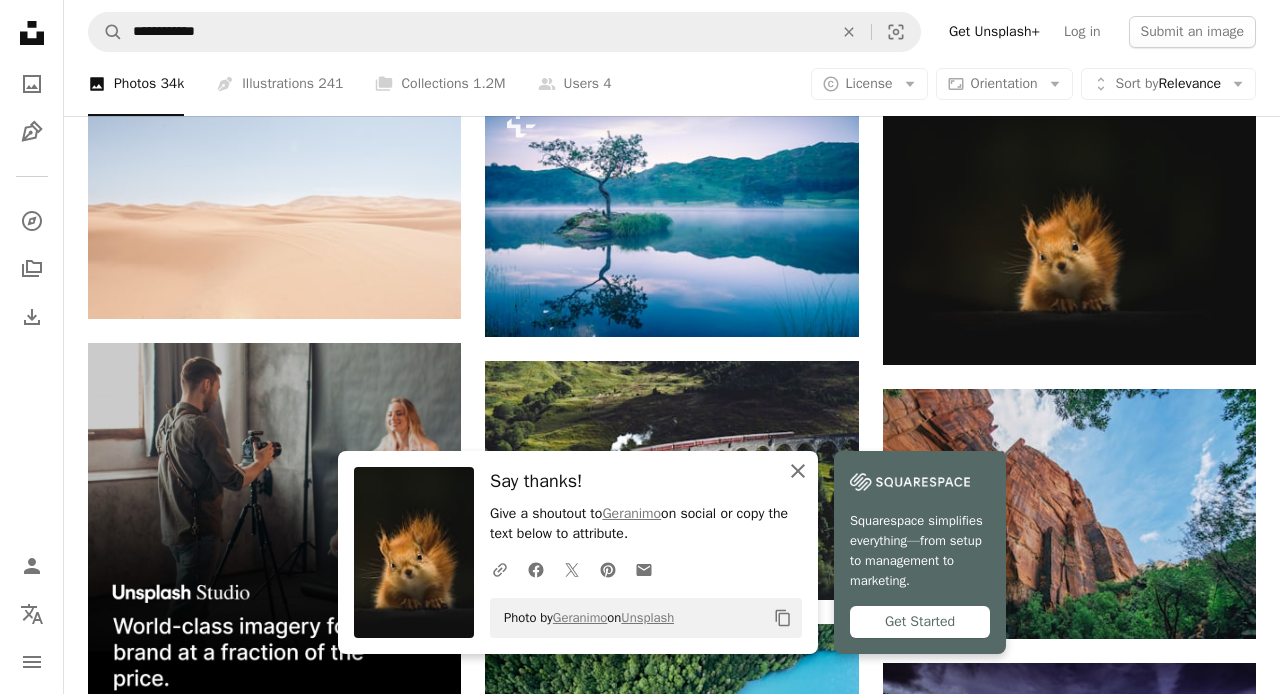 click 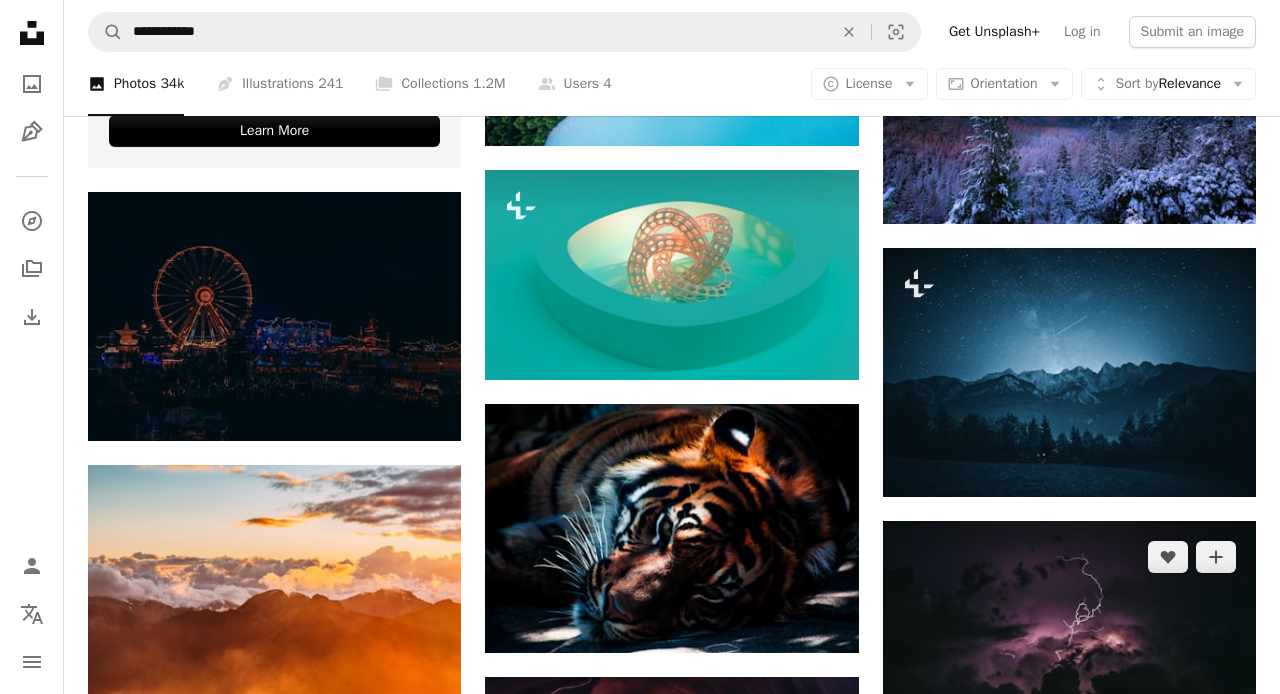 scroll, scrollTop: 3479, scrollLeft: 0, axis: vertical 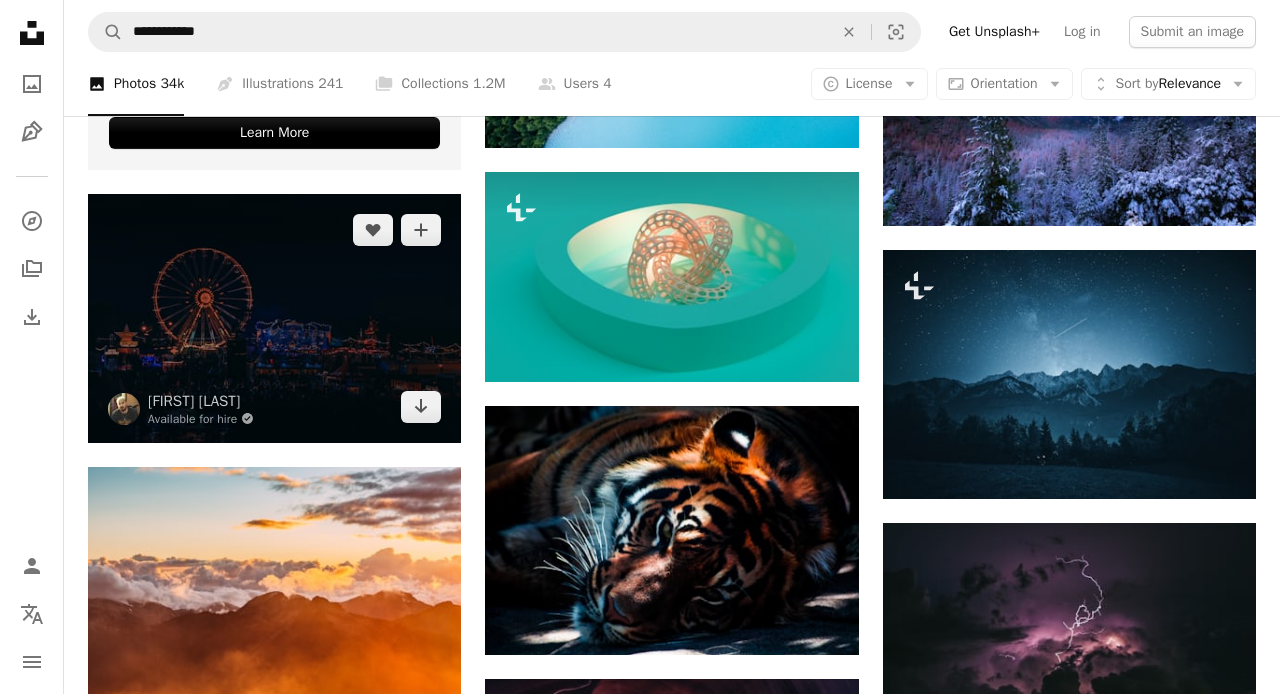 click at bounding box center (274, 318) 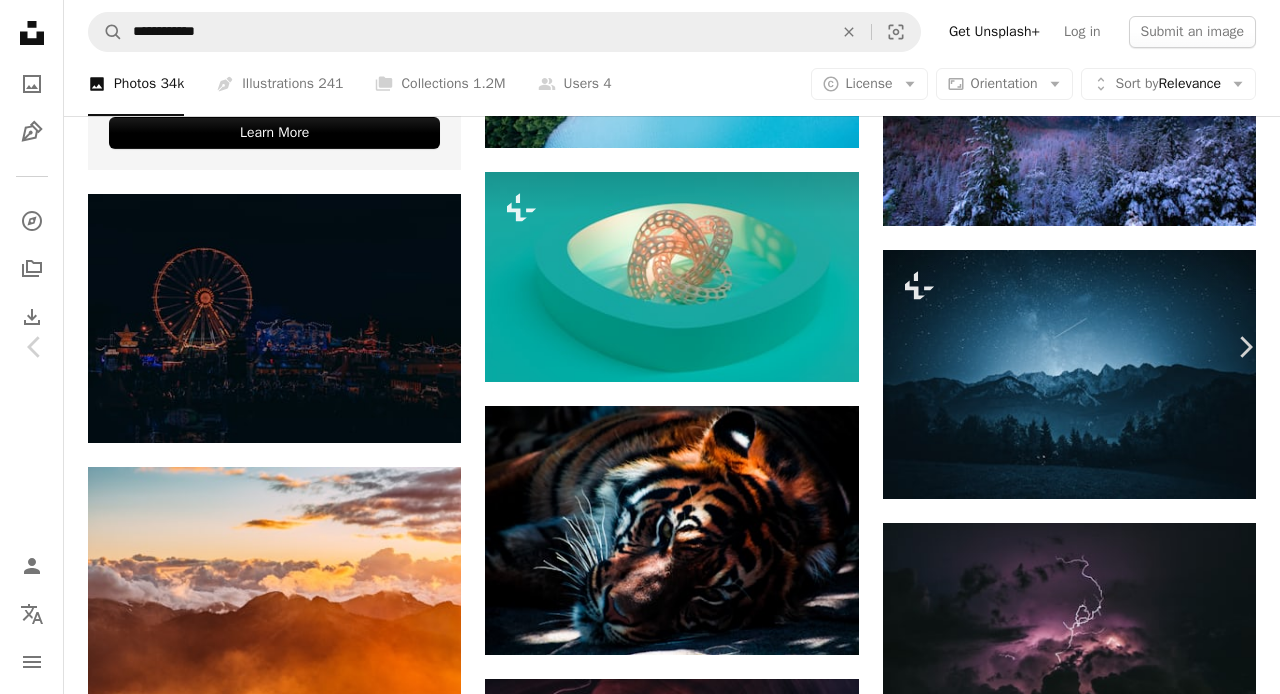click on "An X shape" at bounding box center (20, 20) 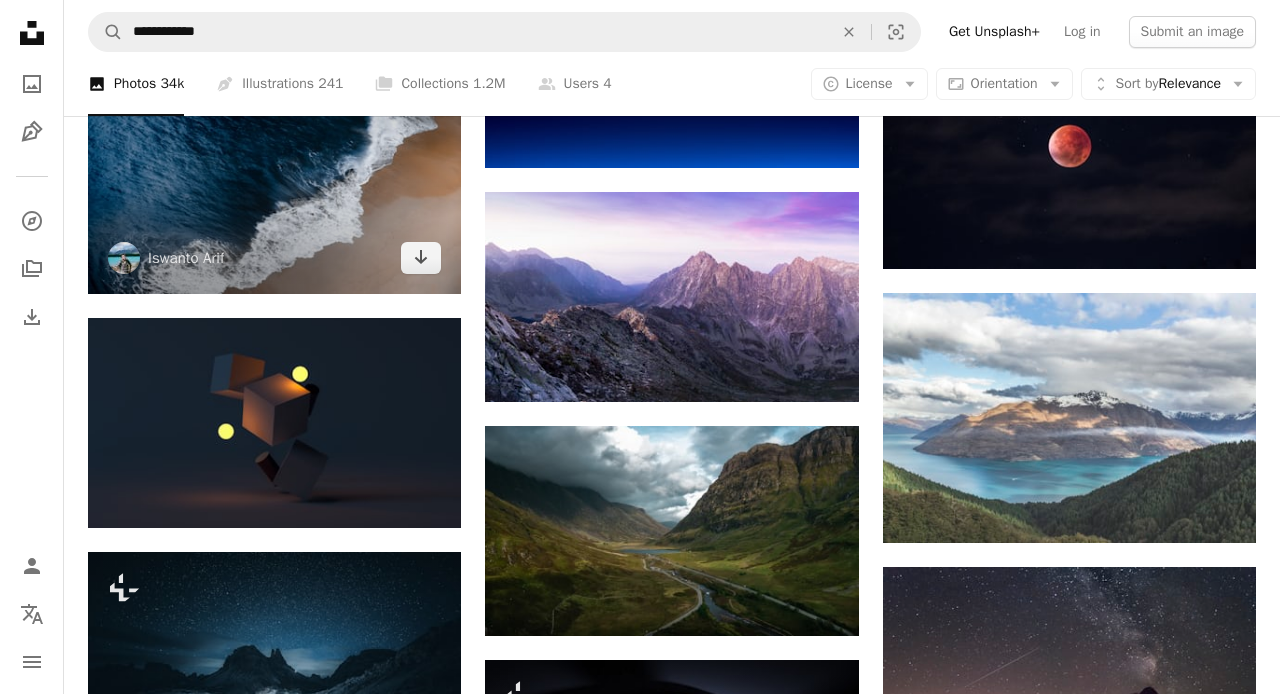 scroll, scrollTop: 5152, scrollLeft: 0, axis: vertical 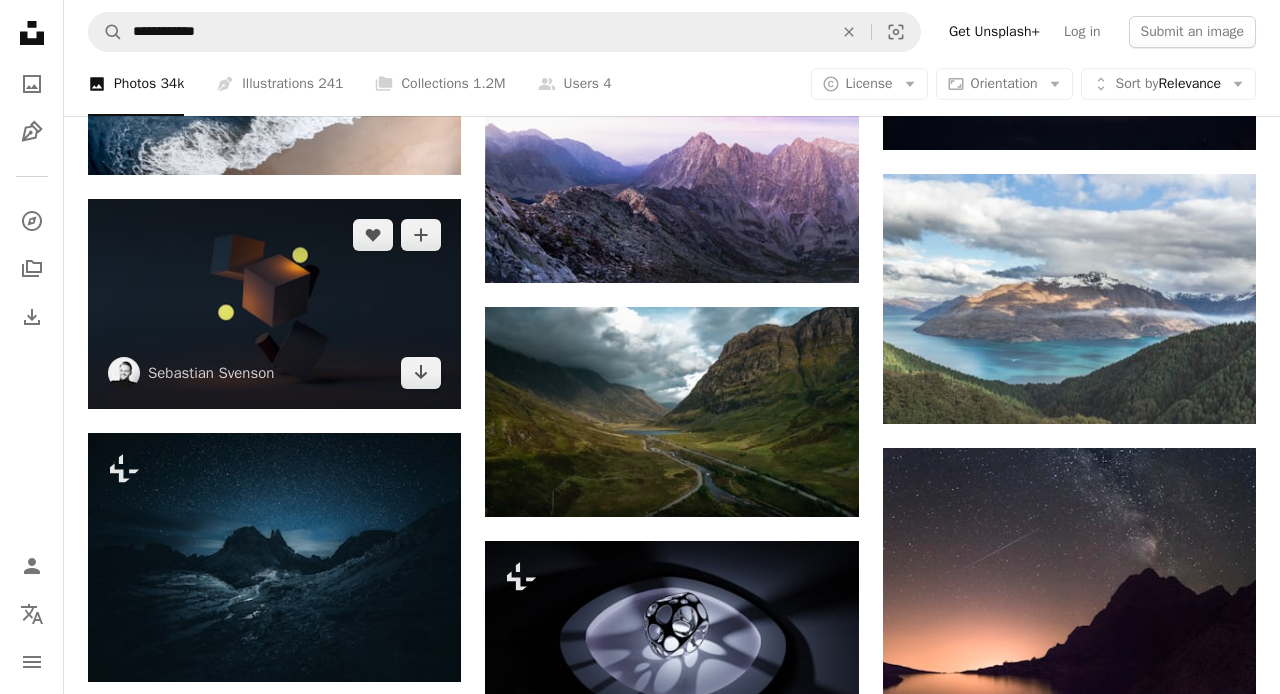 click at bounding box center (274, 304) 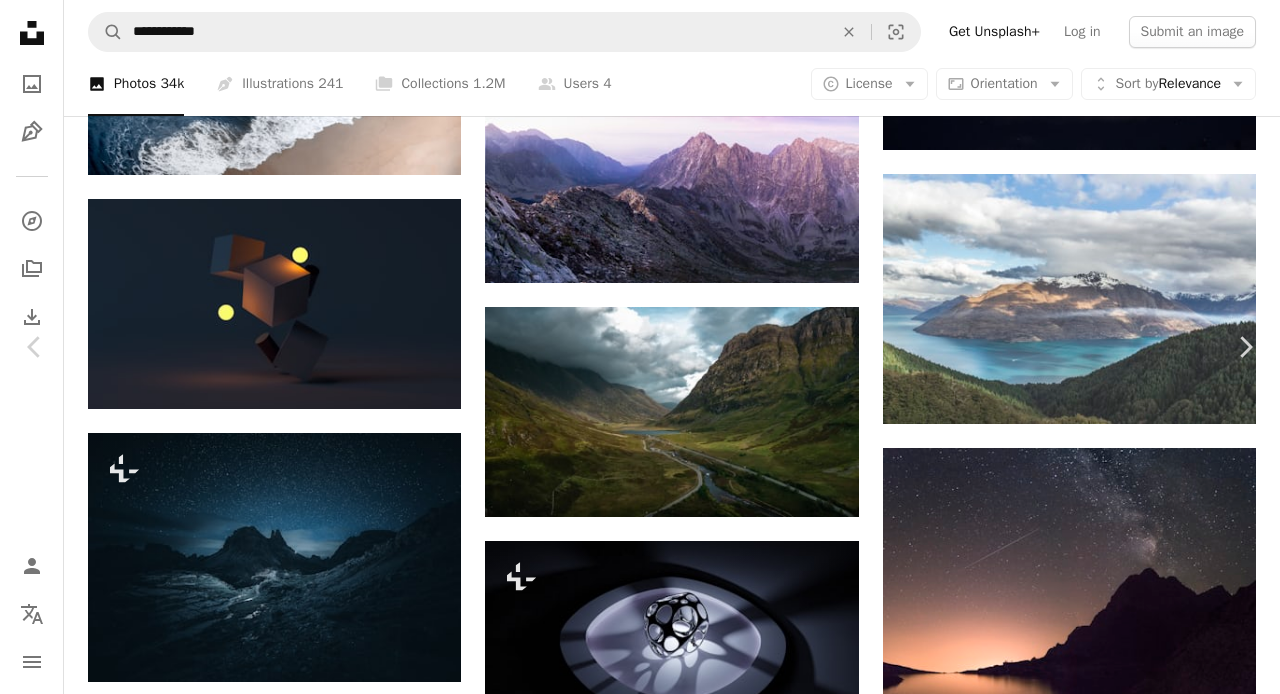 scroll, scrollTop: 2286, scrollLeft: 0, axis: vertical 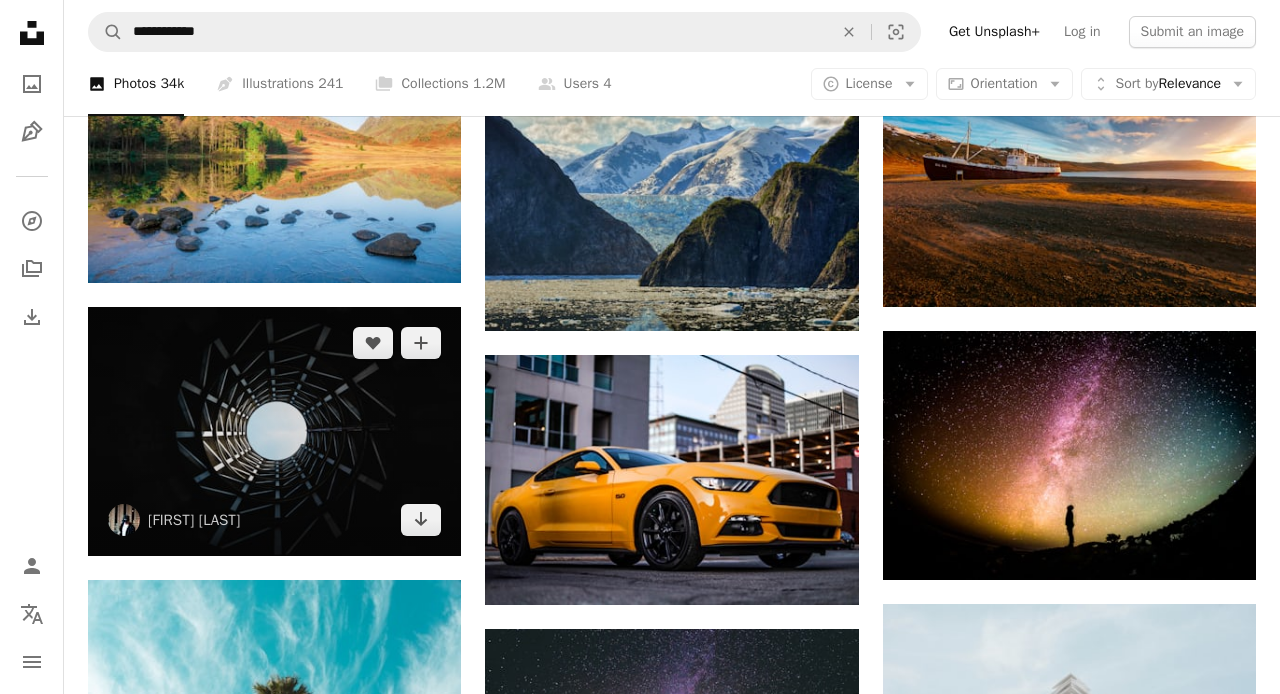 click at bounding box center [274, 431] 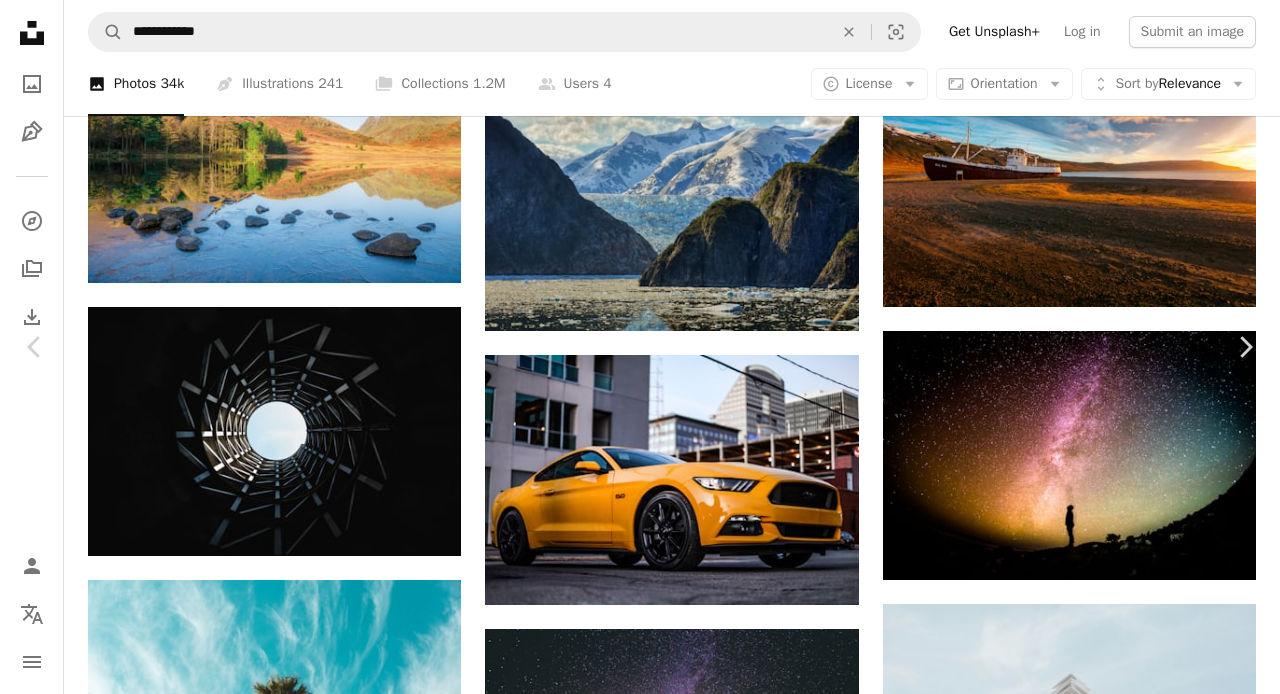 click on "An X shape" at bounding box center (20, 20) 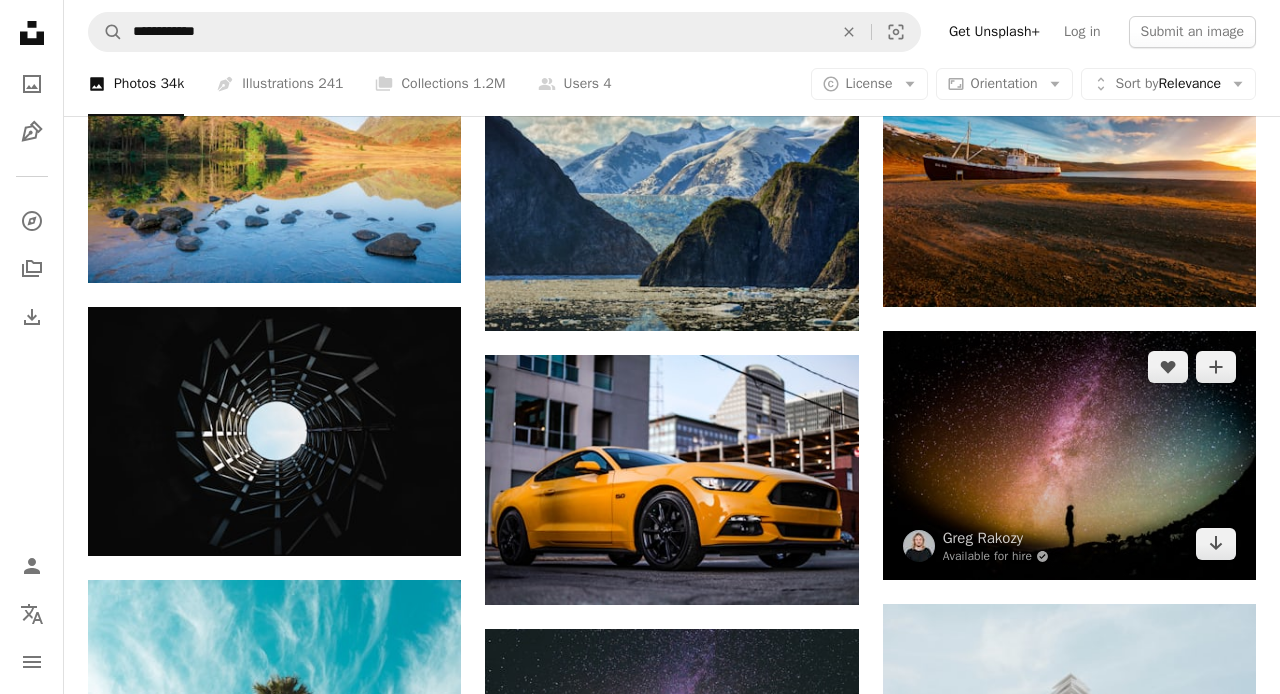 click at bounding box center (1069, 455) 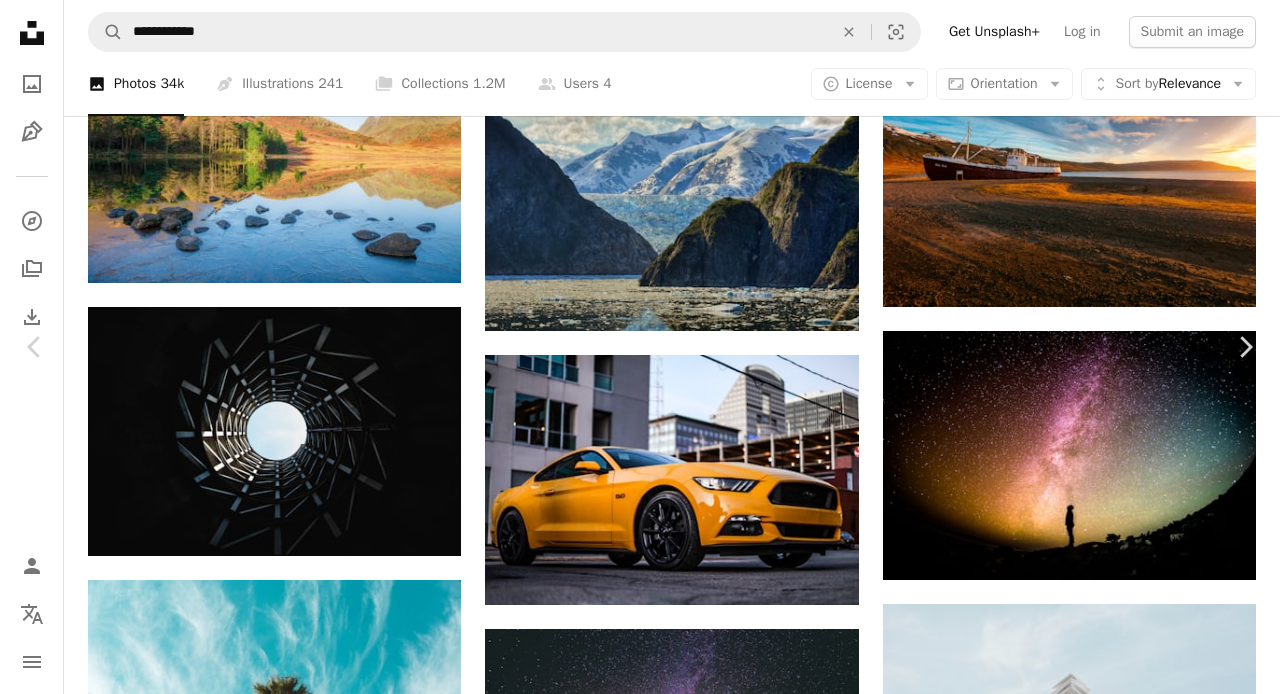 click at bounding box center [633, 4130] 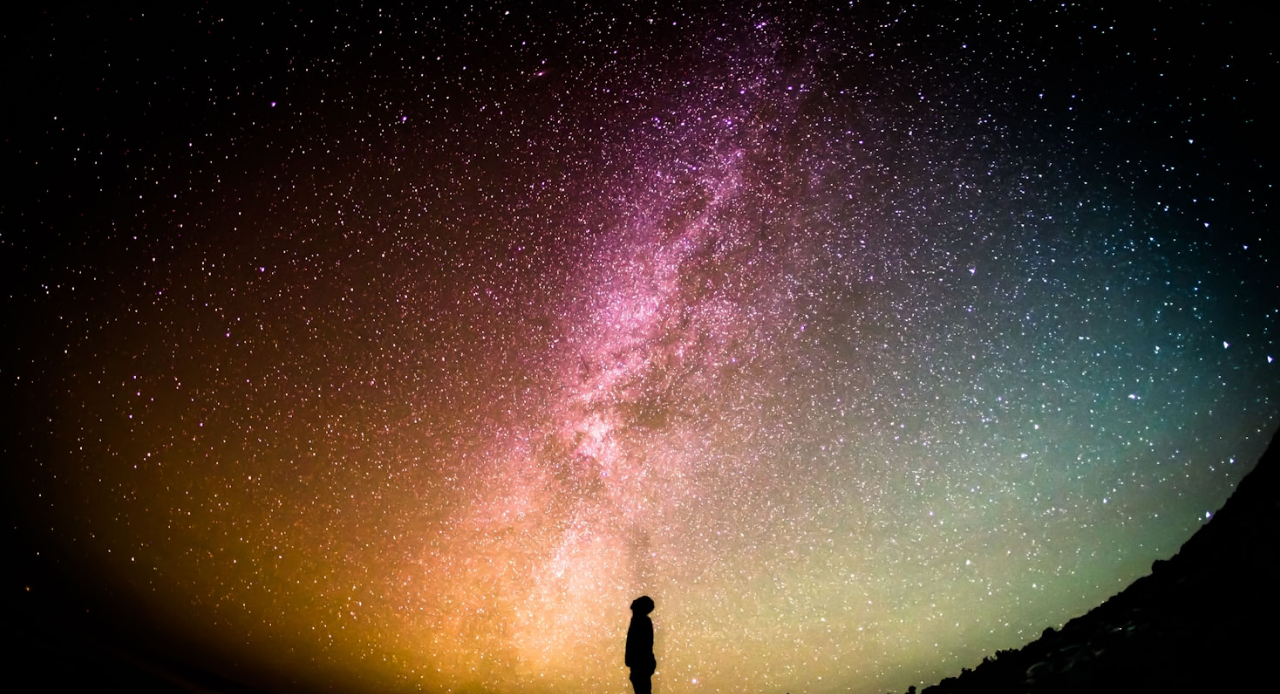 click at bounding box center (640, 426) 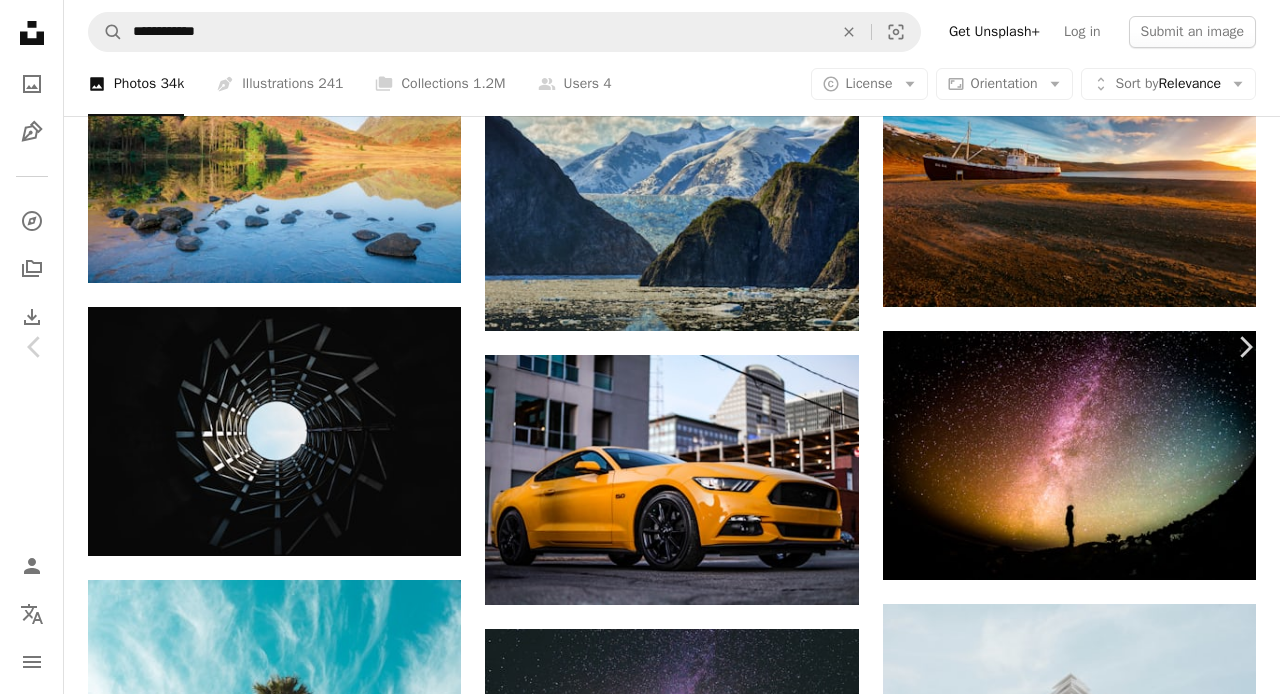 click at bounding box center (633, 4130) 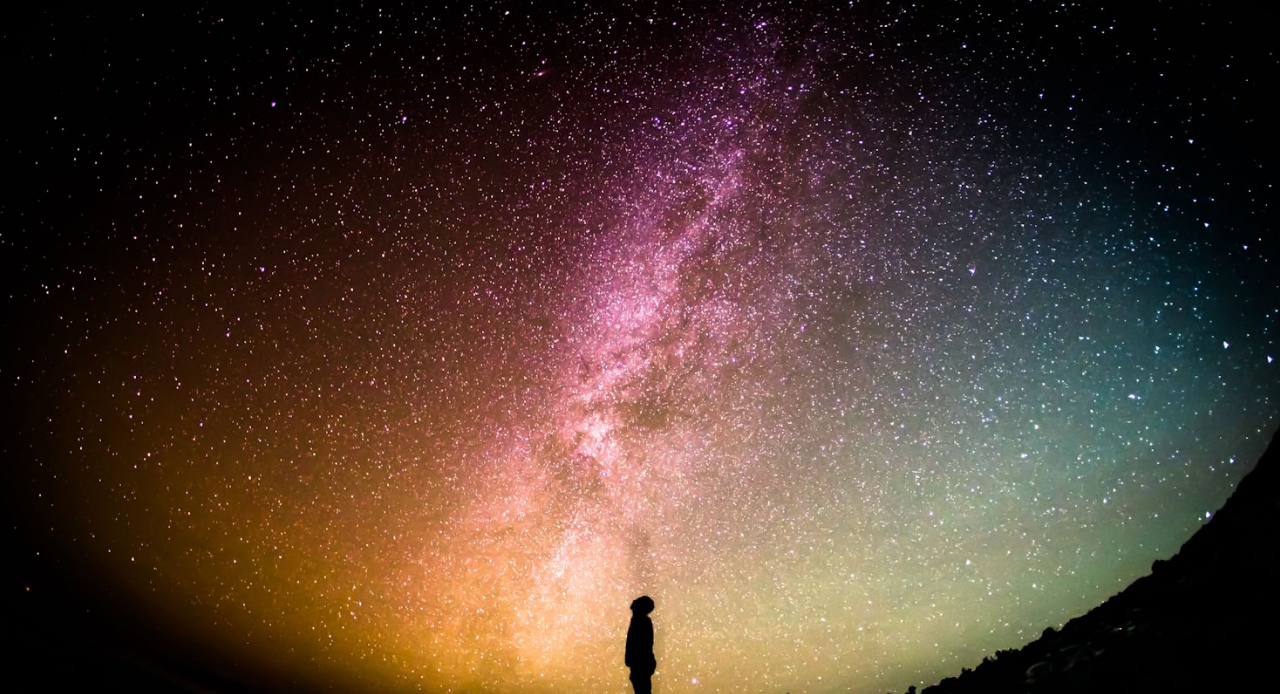 scroll, scrollTop: 80, scrollLeft: 0, axis: vertical 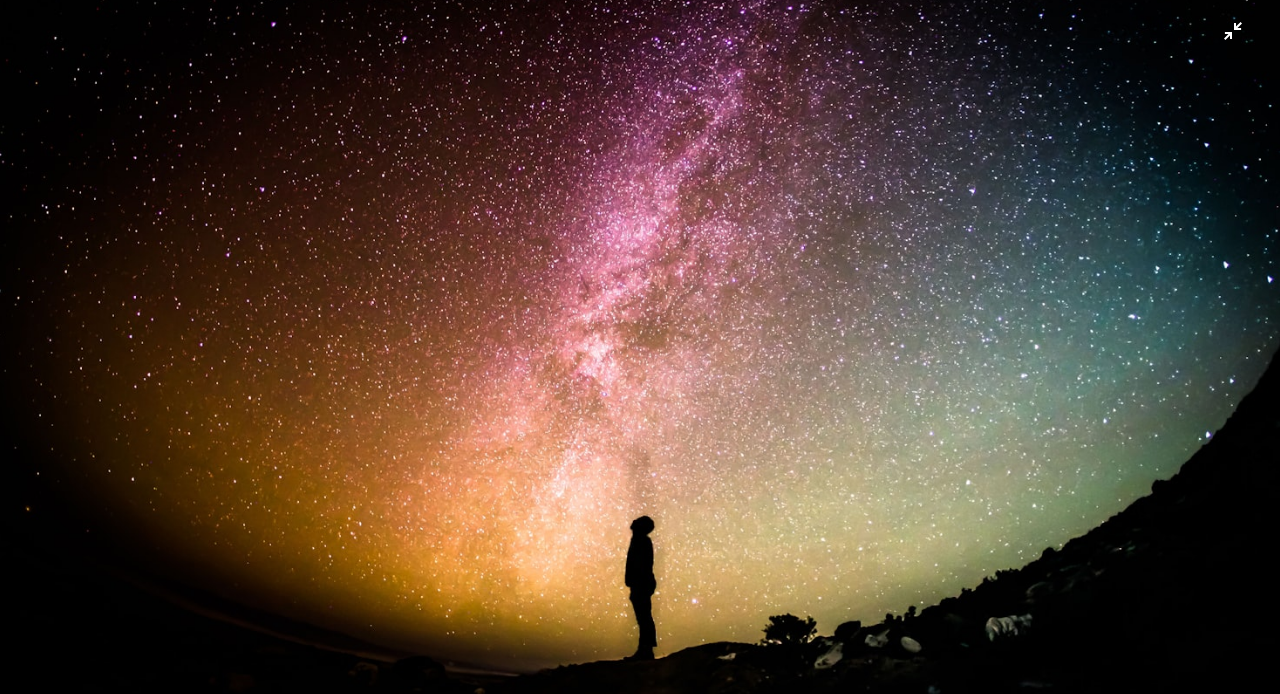 click at bounding box center (640, 346) 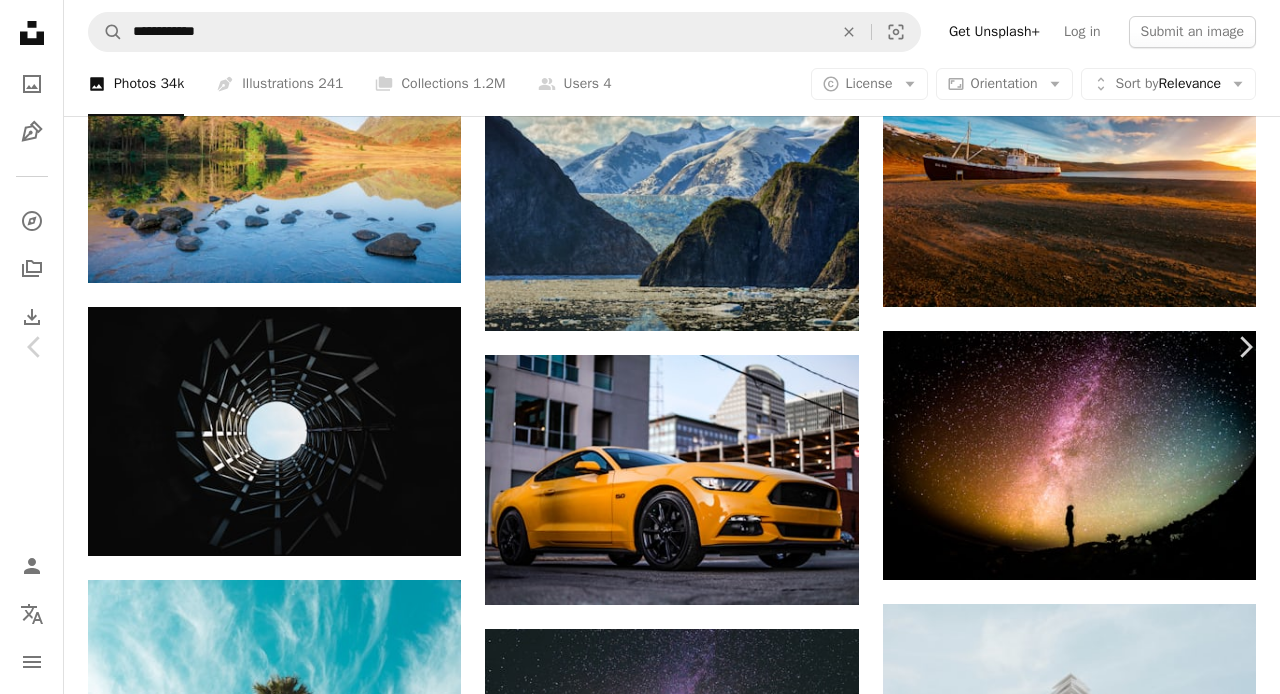 click at bounding box center [633, 4130] 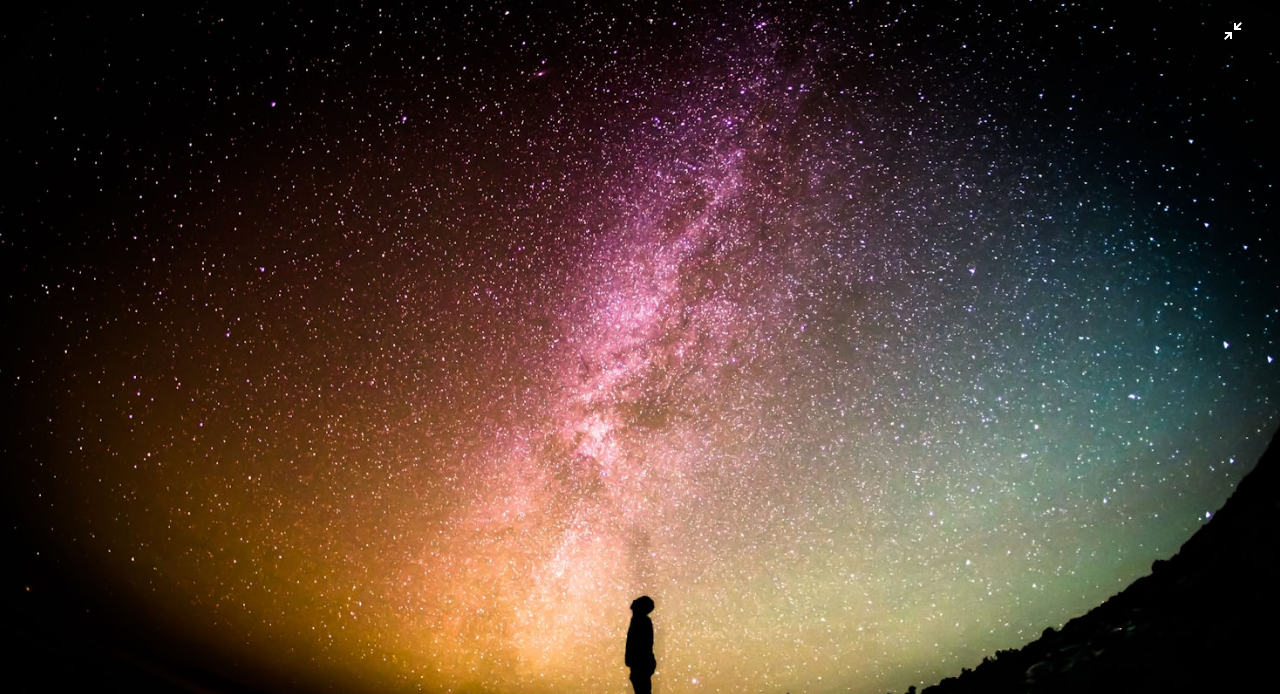 scroll, scrollTop: 80, scrollLeft: 0, axis: vertical 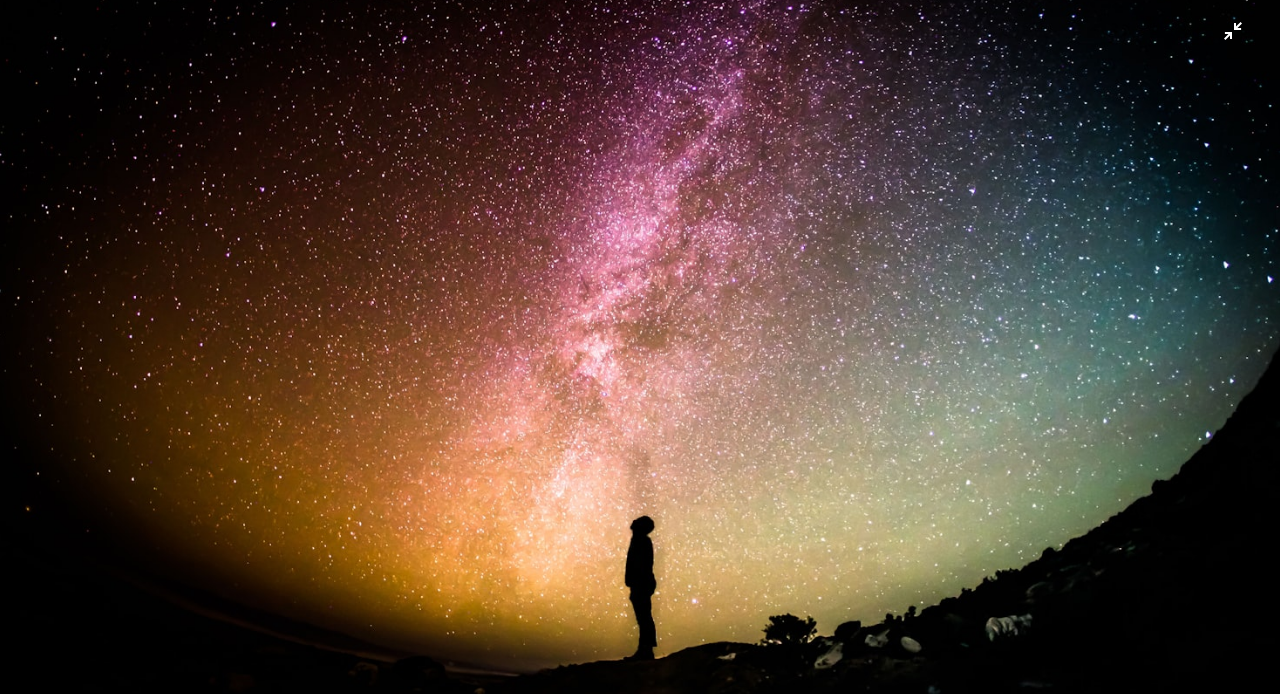 click at bounding box center [640, 346] 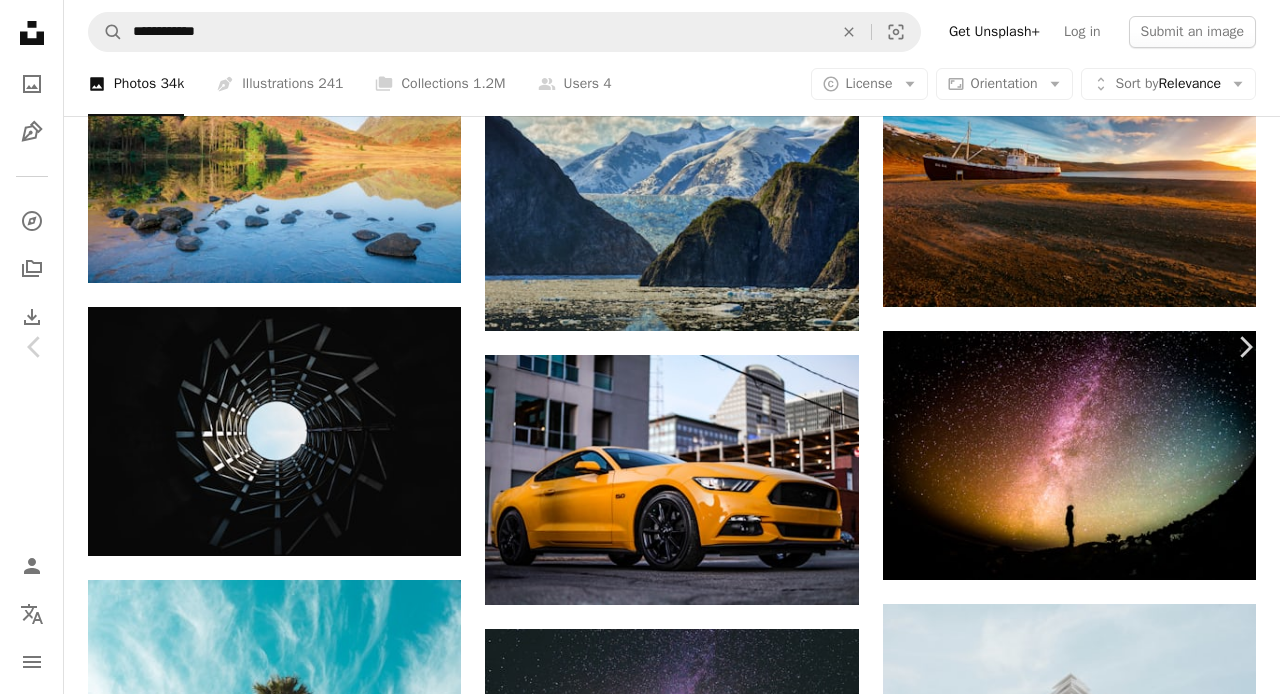 click on "An X shape" at bounding box center (20, 20) 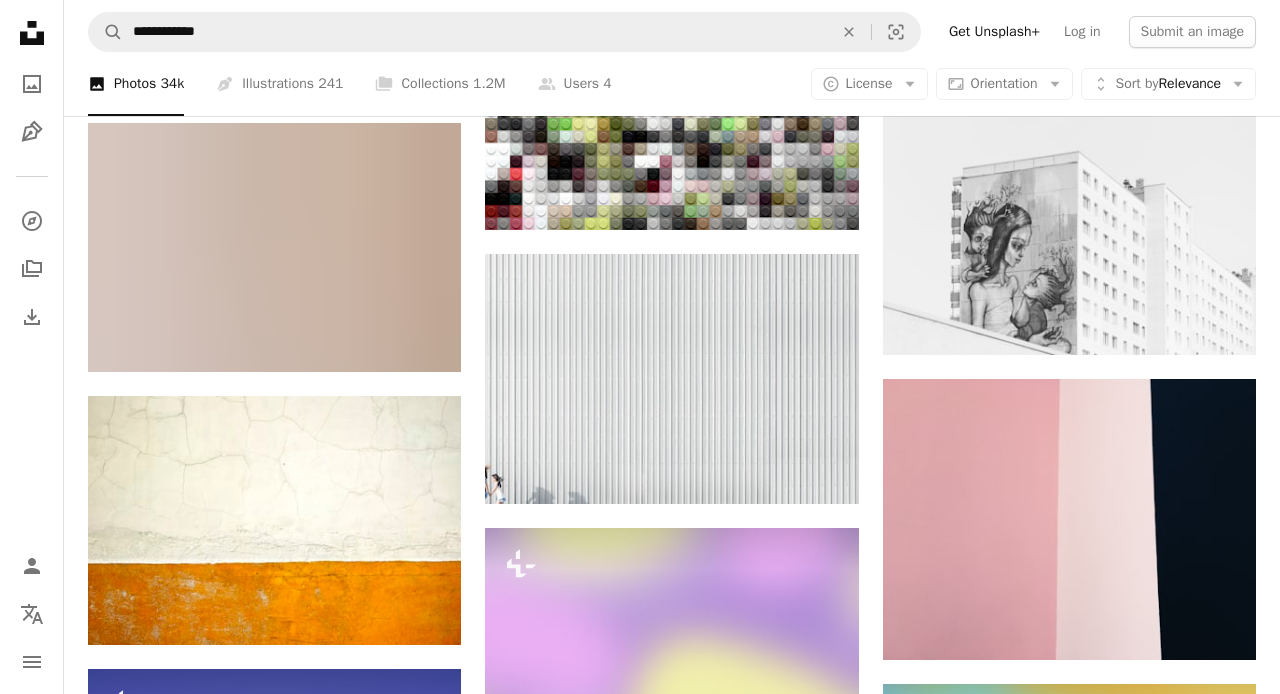 scroll, scrollTop: 19954, scrollLeft: 0, axis: vertical 